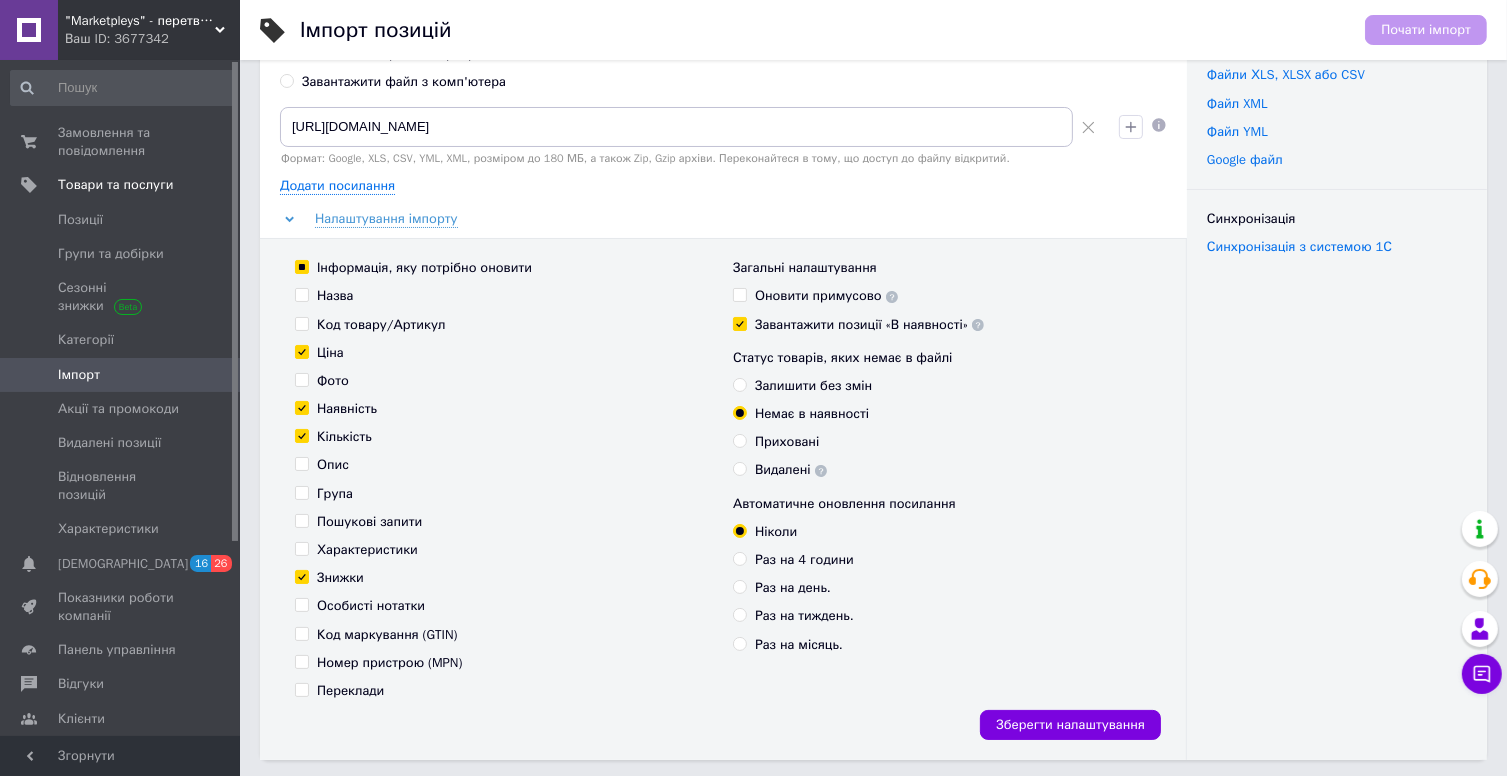 scroll, scrollTop: 0, scrollLeft: 0, axis: both 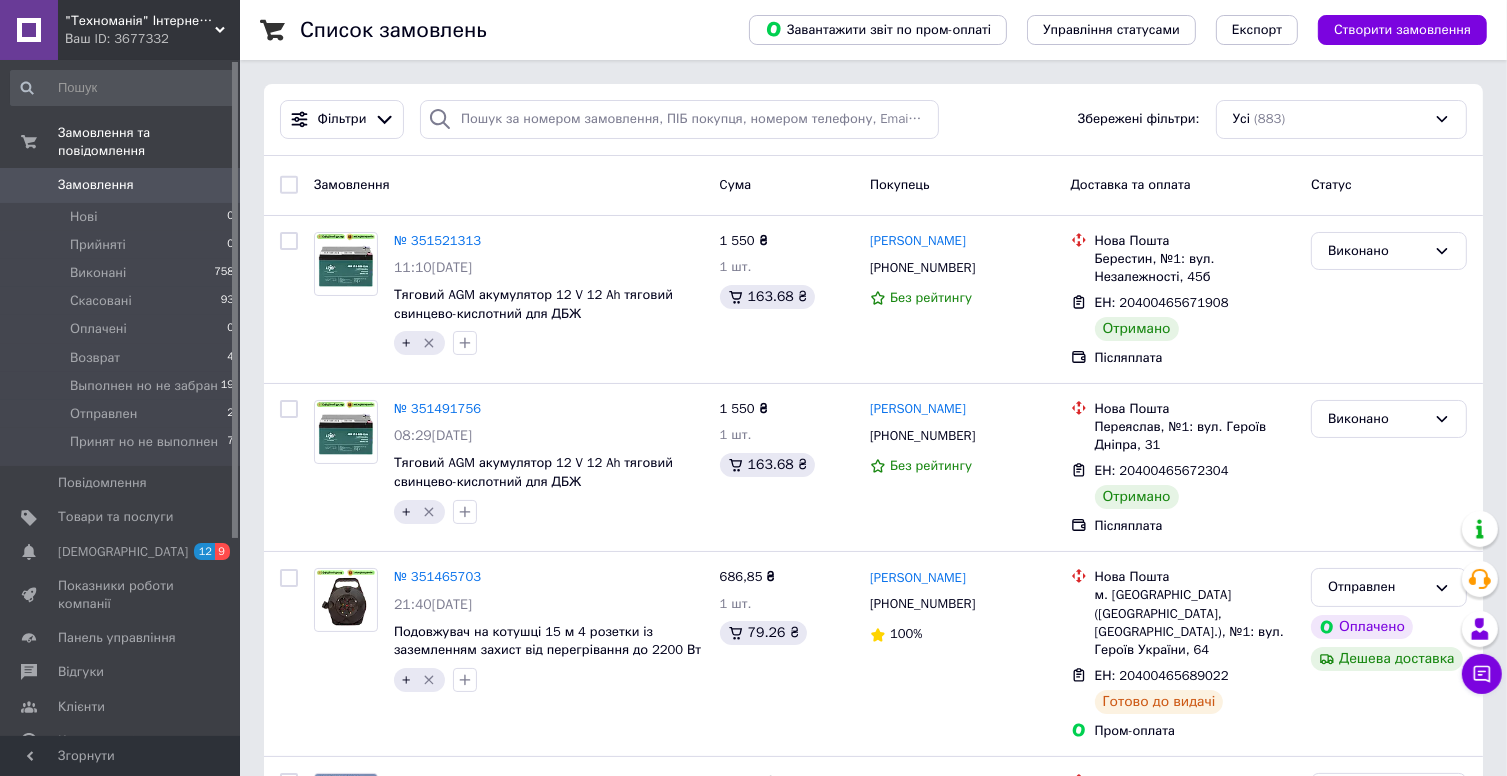 click on ""Техноманія" Інтернет-магазин Ваш ID: 3677332" at bounding box center [149, 30] 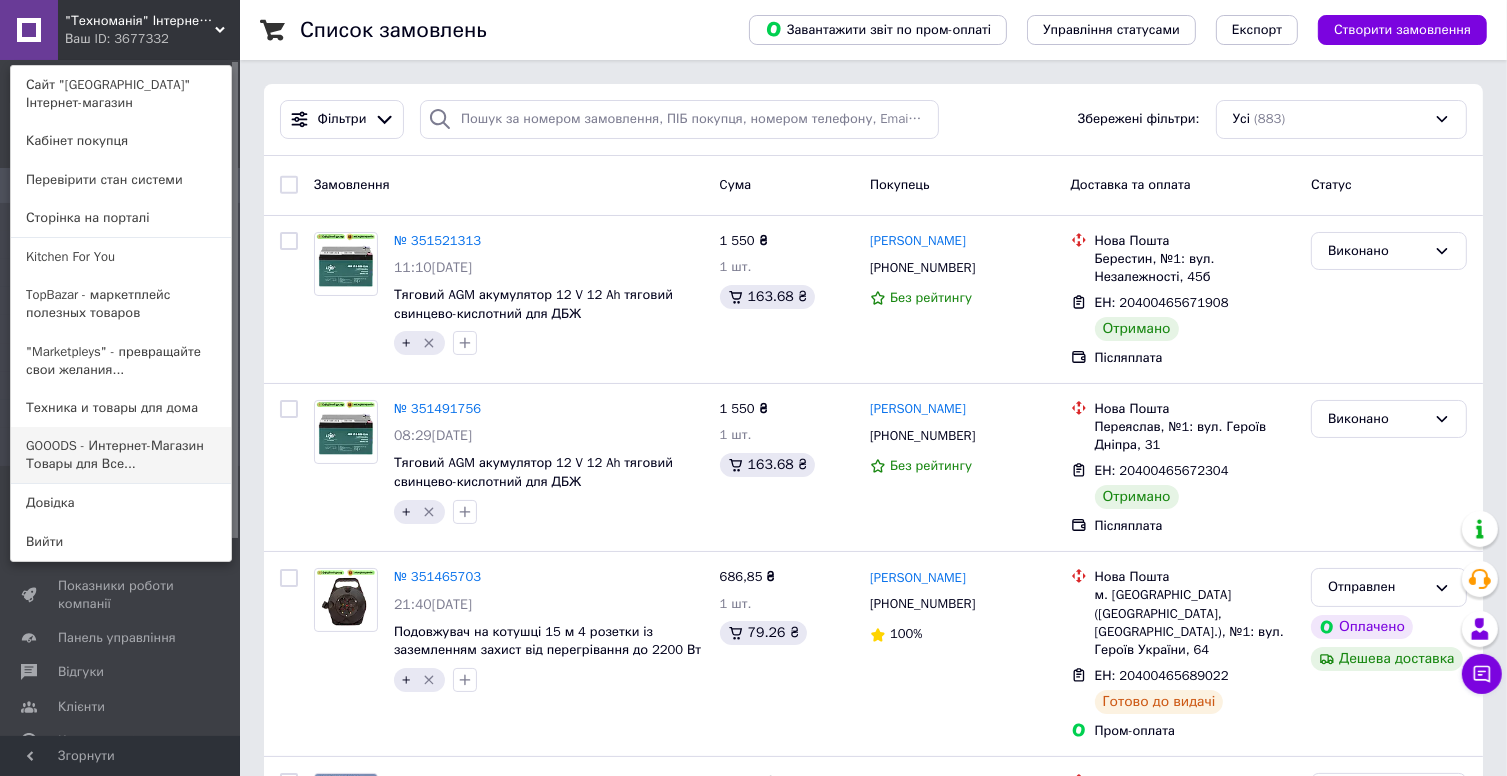 click on "GOOODS - Интернет-Магазин Товары для Все..." at bounding box center [121, 455] 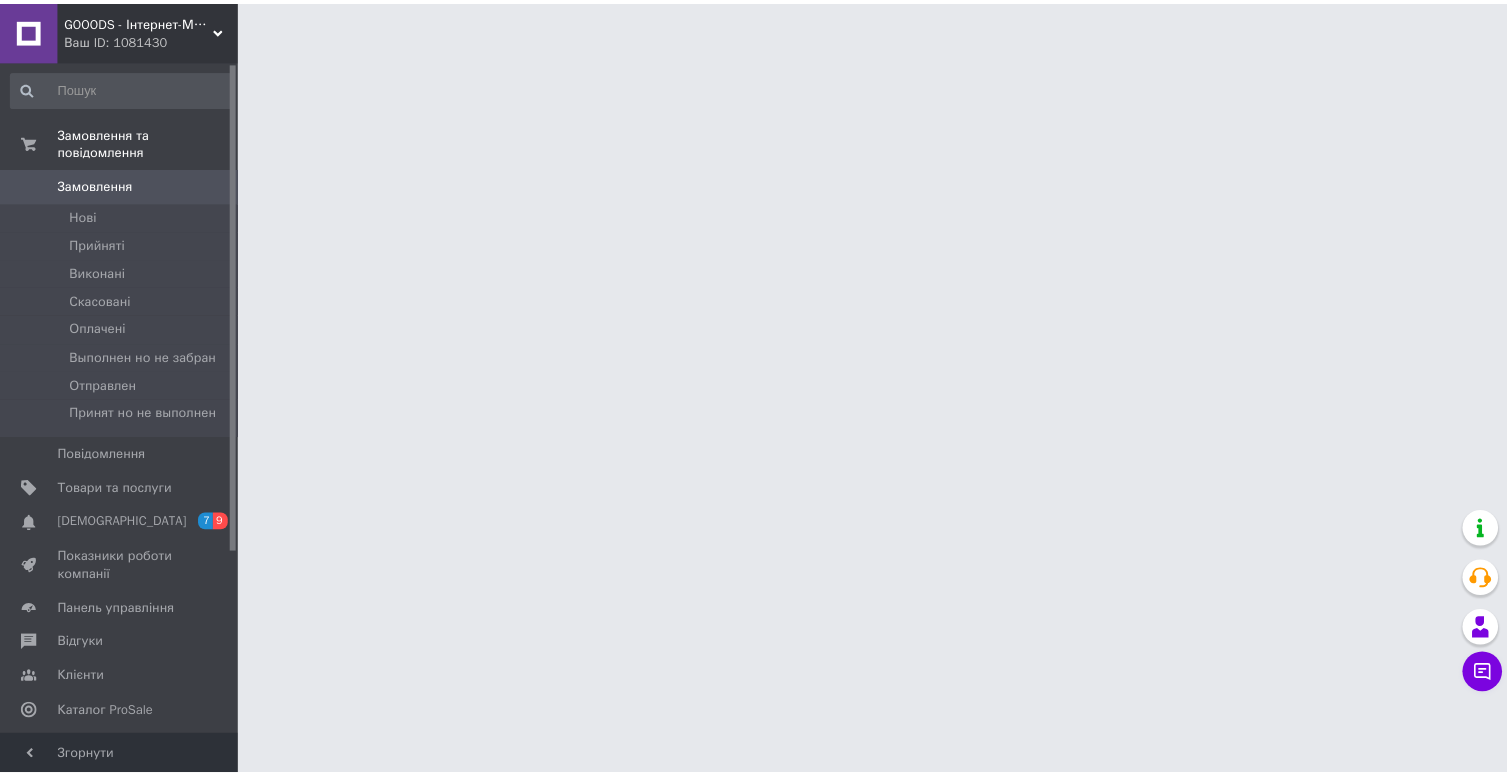 scroll, scrollTop: 0, scrollLeft: 0, axis: both 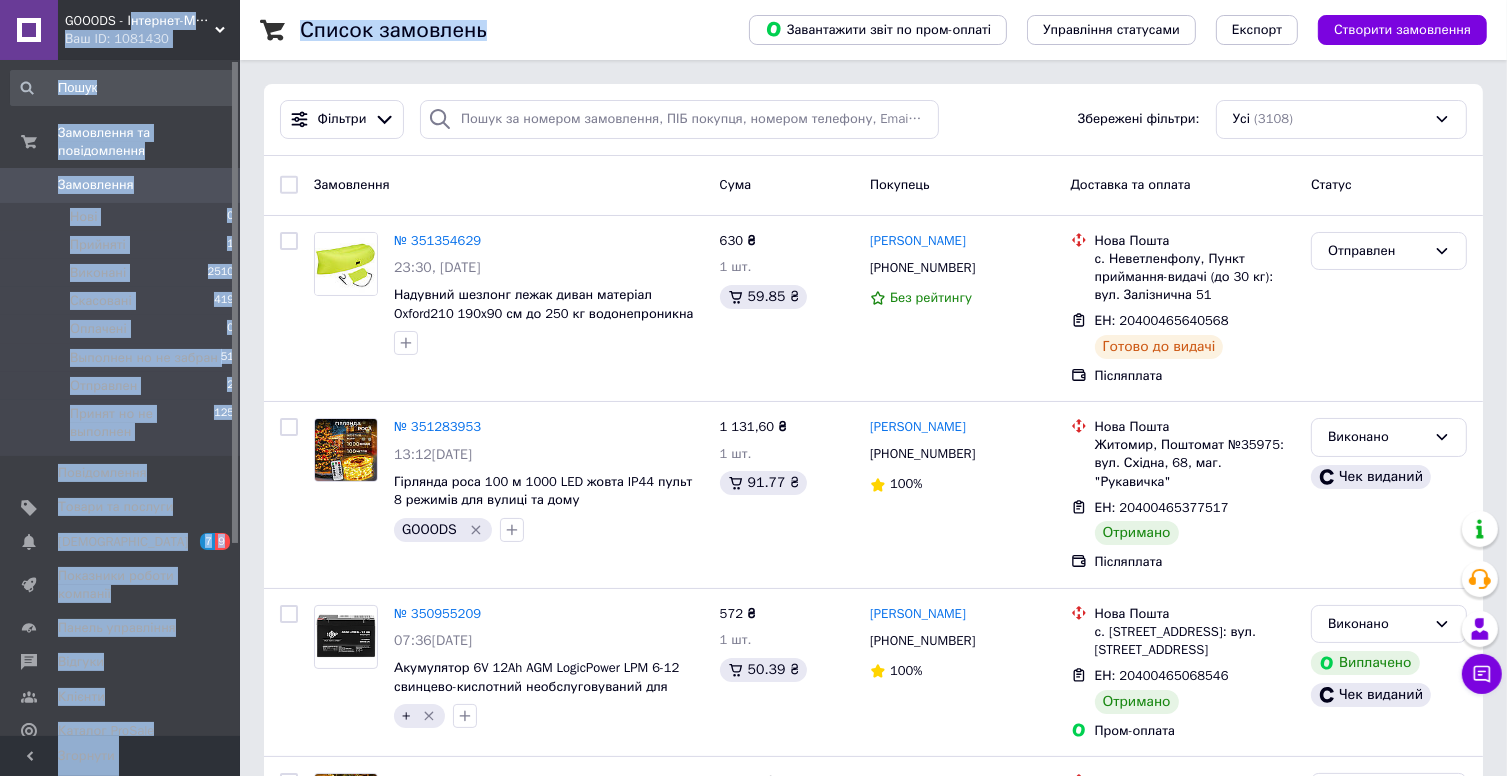 click on "GOOODS - Інтернет-Магазин Товари для всіх Ваш ID: 1081430 Сайт GOOODS - Інтернет-Магазин Товари дл... Кабінет покупця Перевірити стан системи Сторінка на порталі Kitchen For You TopBazar - маркетплейс полезных товаров "Marketpleys" - превращайте свои желания... "Technomania" Интернет-магазин Техника и товары для дома Довідка Вийти Замовлення та повідомлення Замовлення 0 Нові 0 Прийняті 1 Виконані 2510 Скасовані 419 Оплачені 0 Выполнен но не забран 51 Отправлен 2 Принят но не выполнен 125 Повідомлення 0 Товари та послуги Сповіщення 7 9 Відгуки Клієнти" at bounding box center [753, 9805] 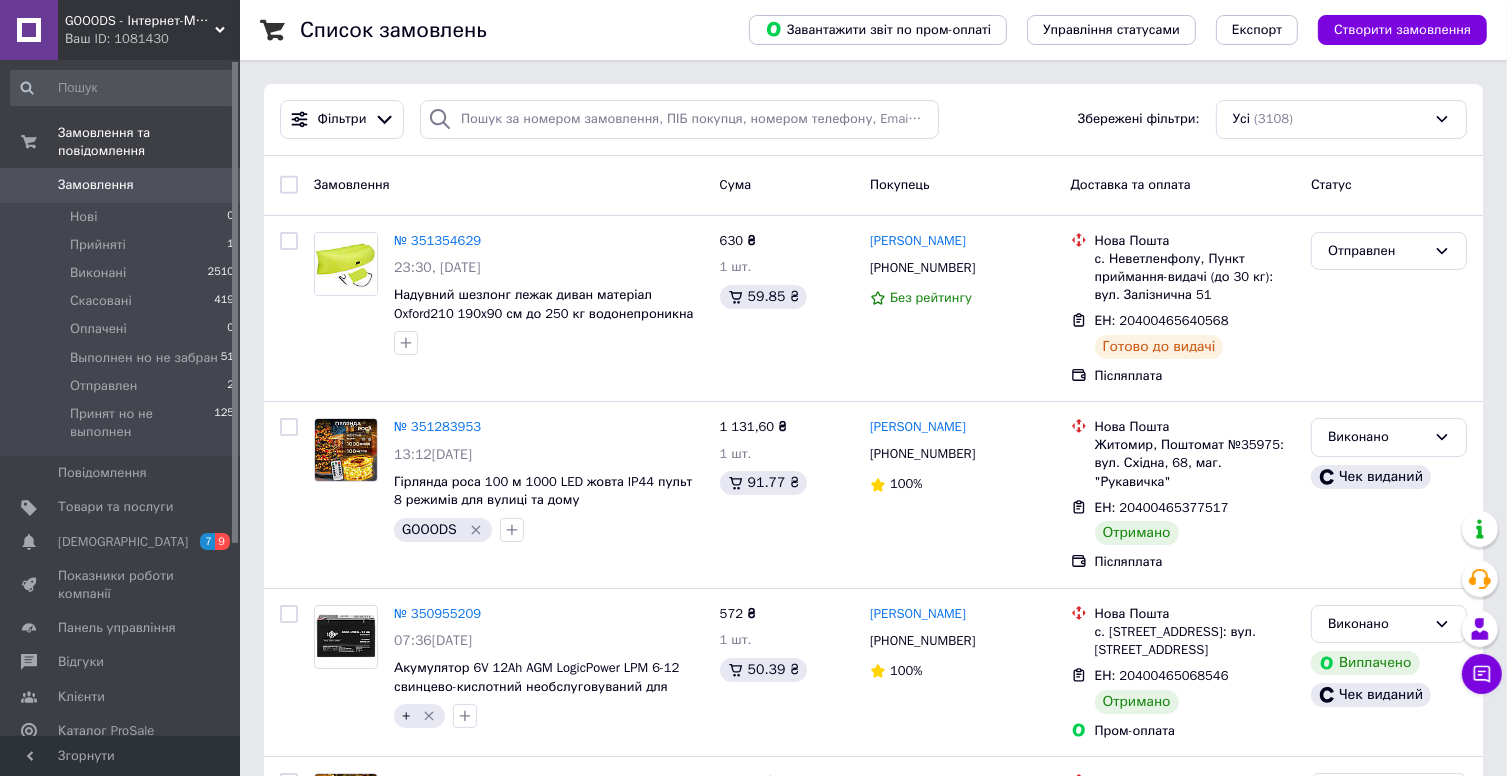 drag, startPoint x: 1103, startPoint y: 129, endPoint x: 1062, endPoint y: 131, distance: 41.04875 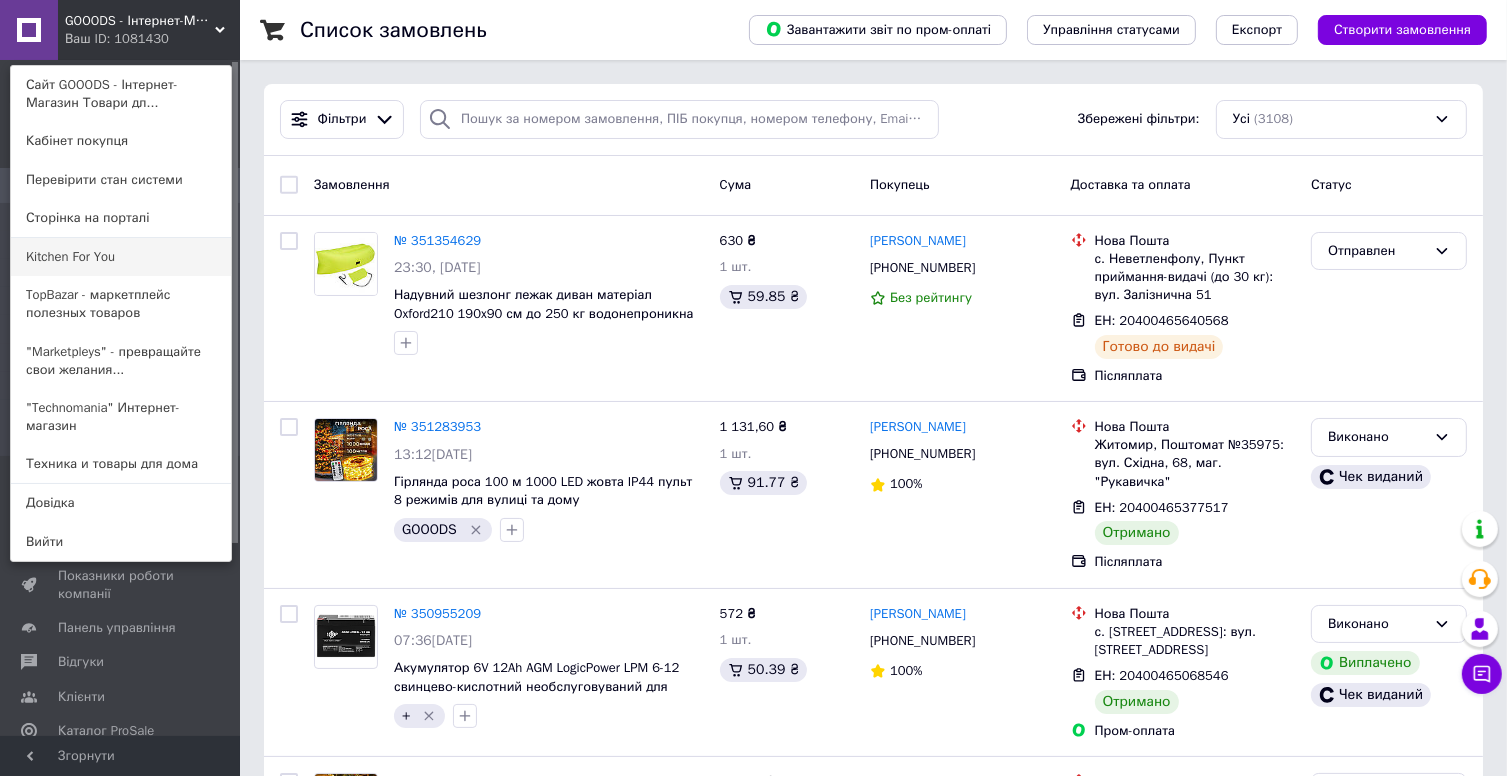 click on "Kitchen For You" at bounding box center (121, 257) 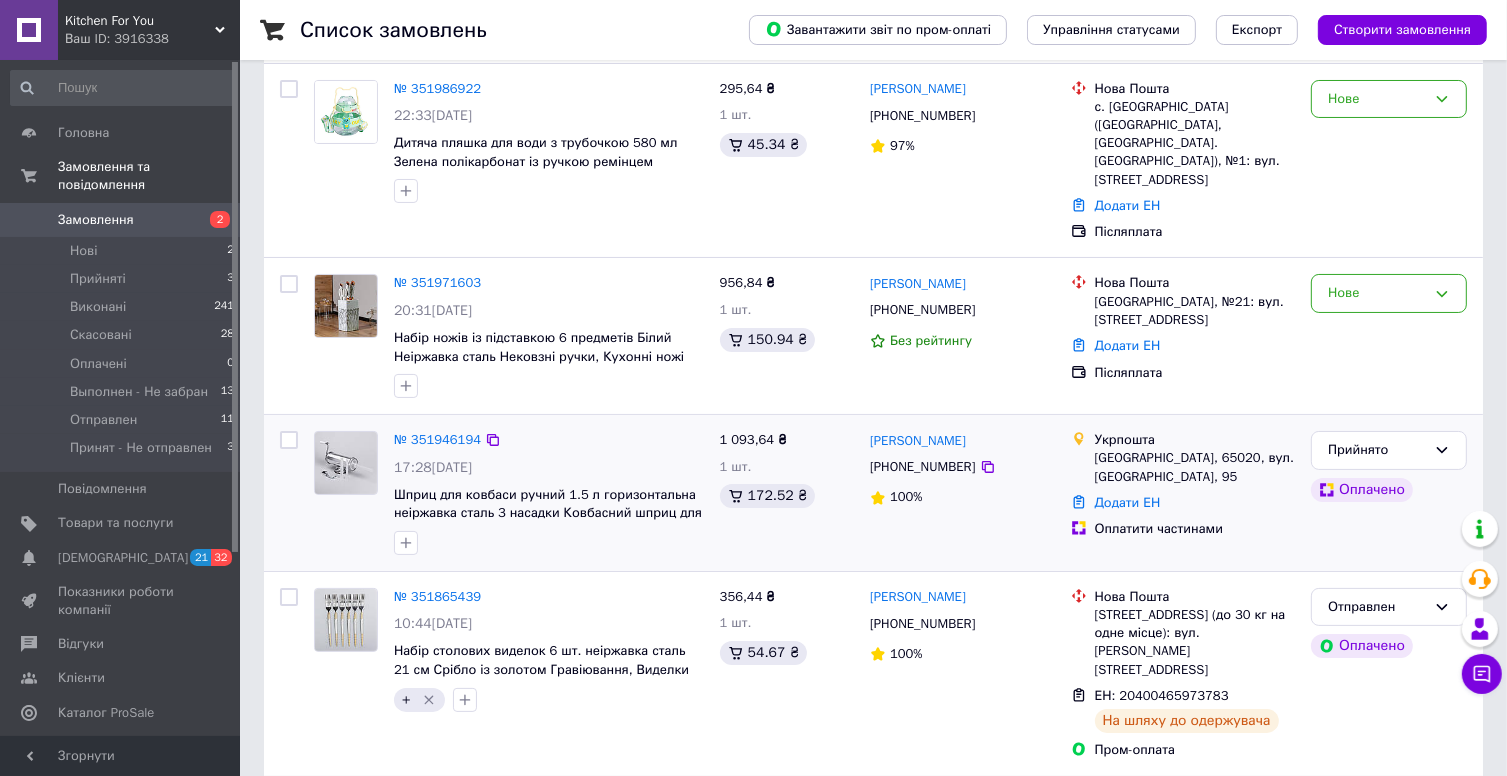 scroll, scrollTop: 0, scrollLeft: 0, axis: both 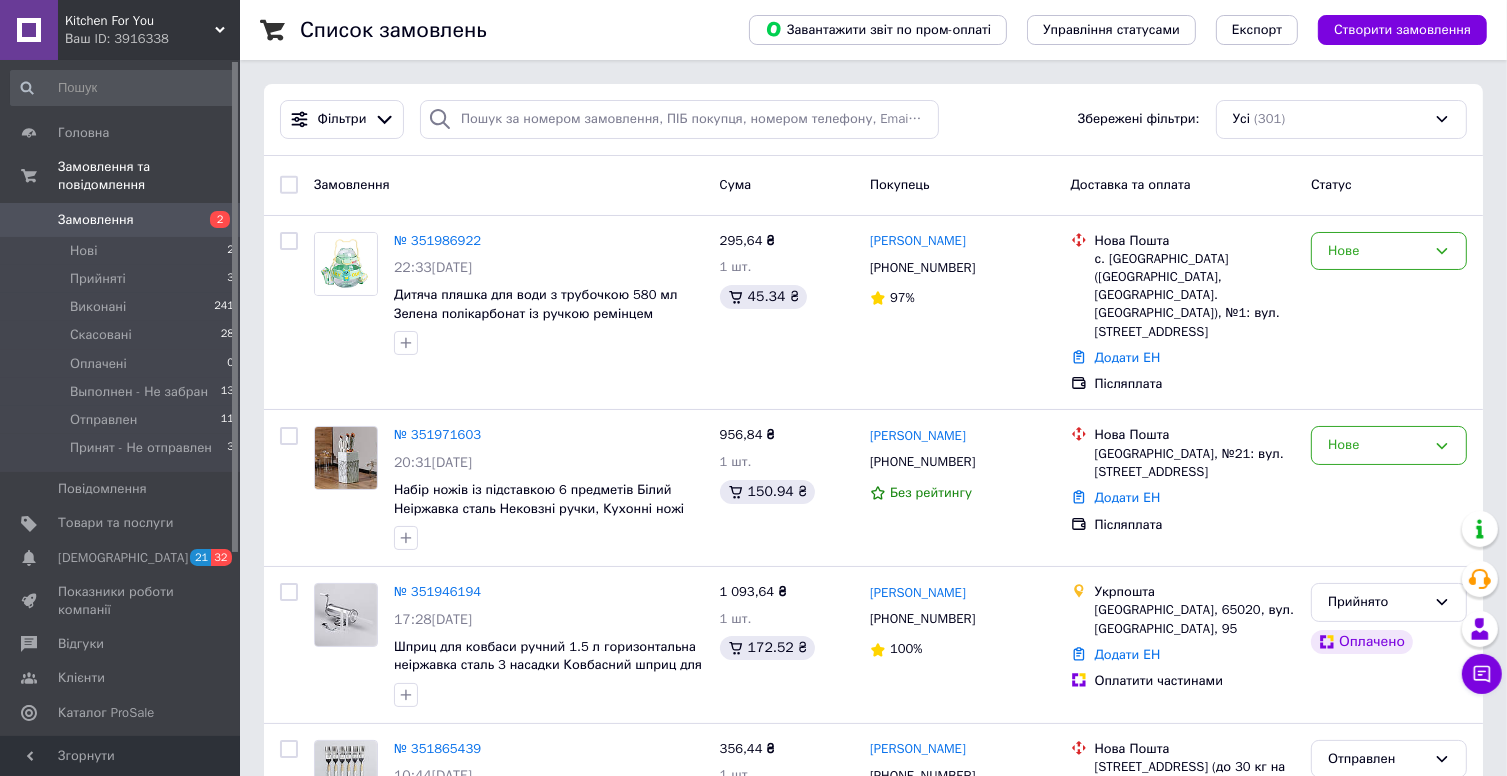 click on "Ваш ID: 3916338" at bounding box center (152, 39) 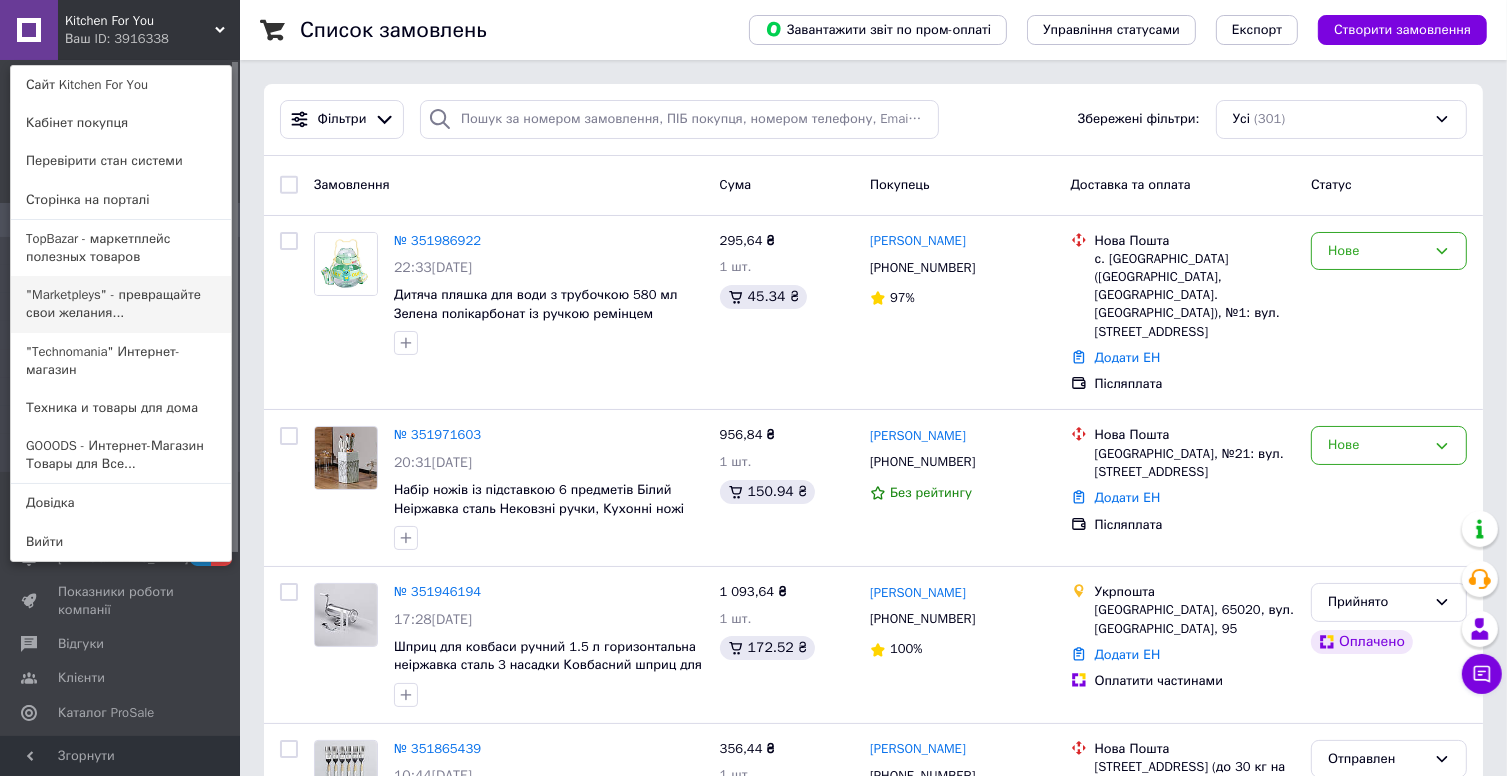 click on ""Marketpleys" - превращайте свои желания..." at bounding box center (121, 304) 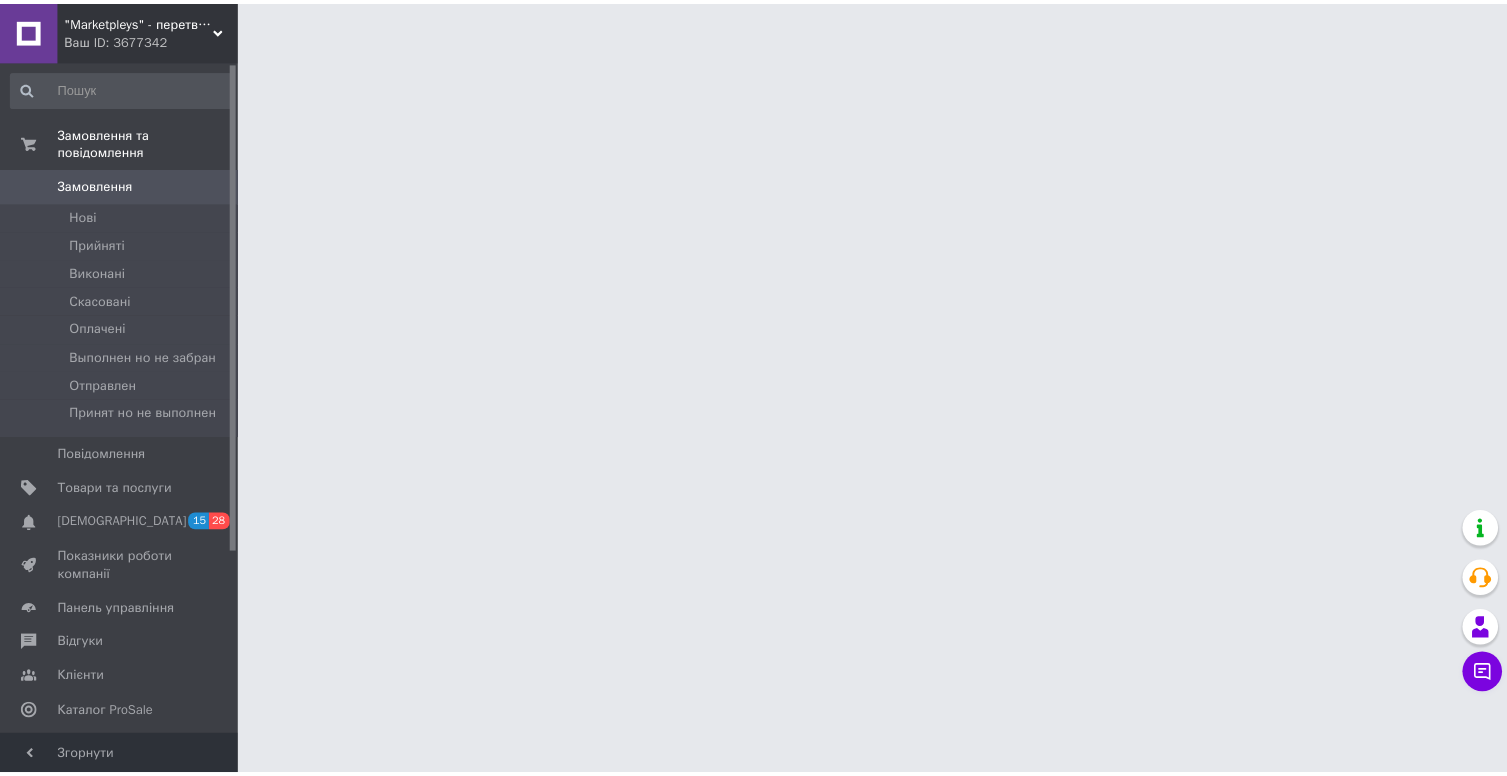 scroll, scrollTop: 0, scrollLeft: 0, axis: both 